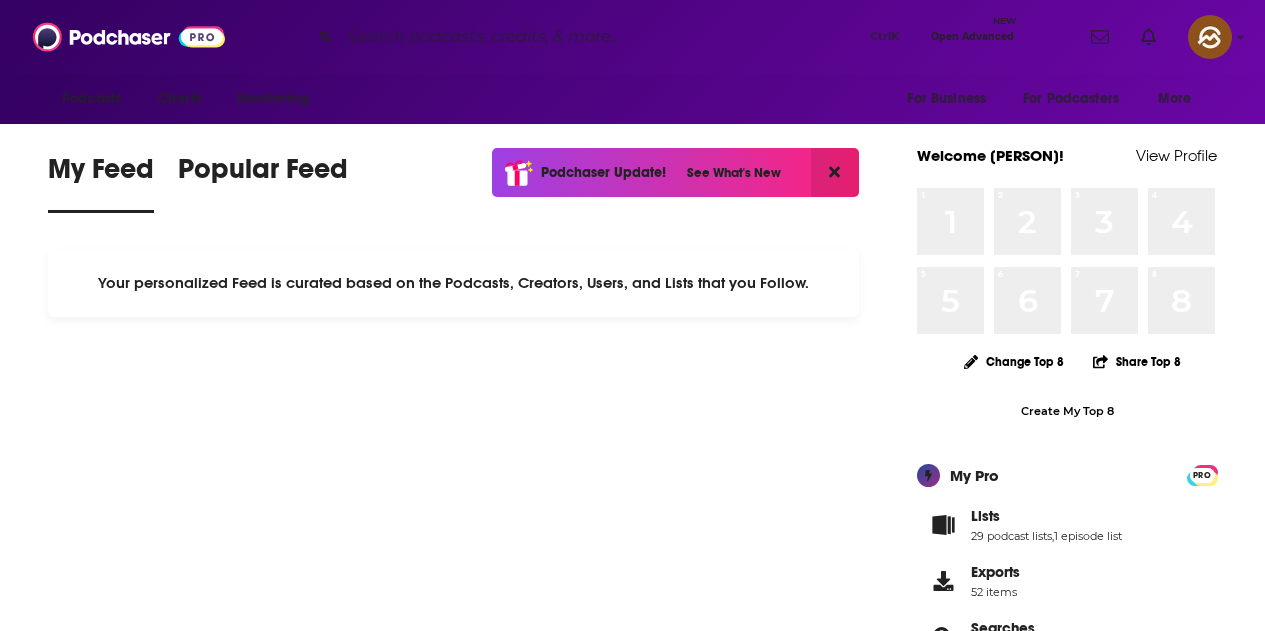 scroll, scrollTop: 0, scrollLeft: 0, axis: both 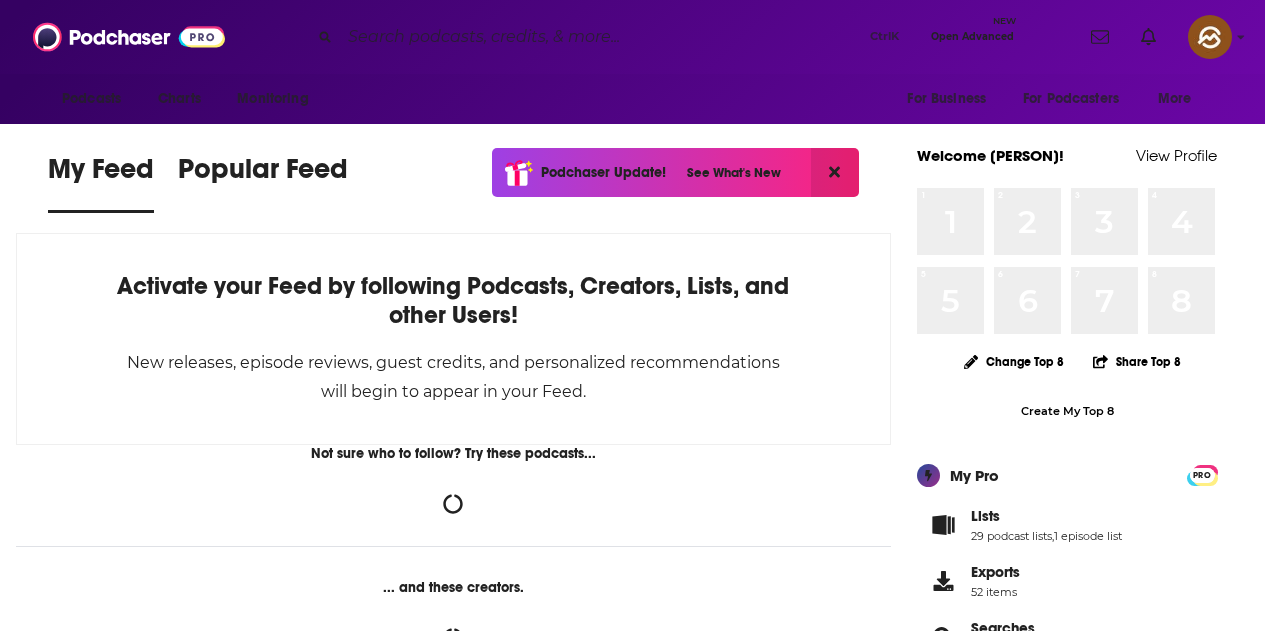 click at bounding box center [601, 37] 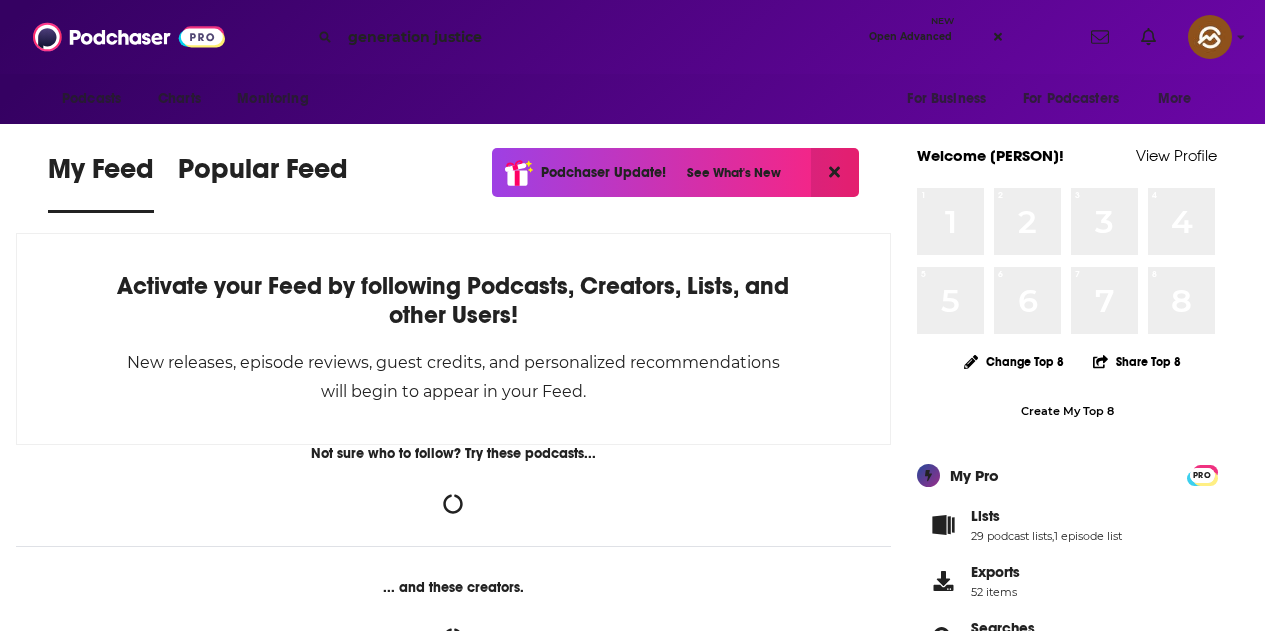 type on "generation justice" 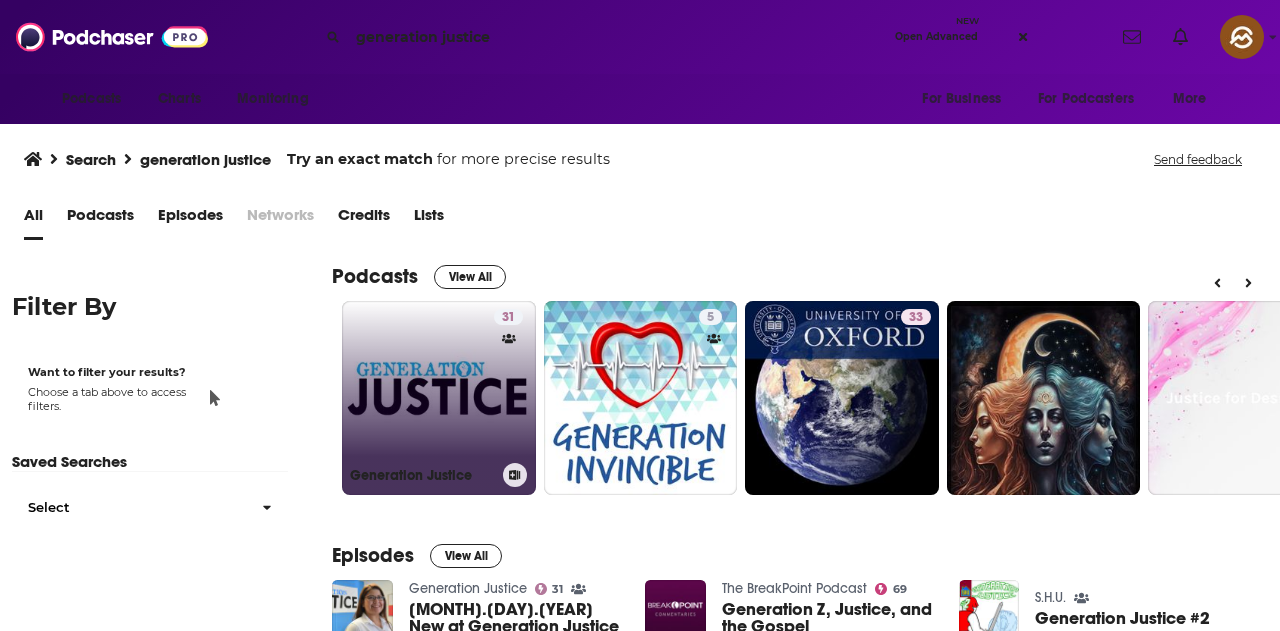 click on "31 Generation Justice" at bounding box center (439, 398) 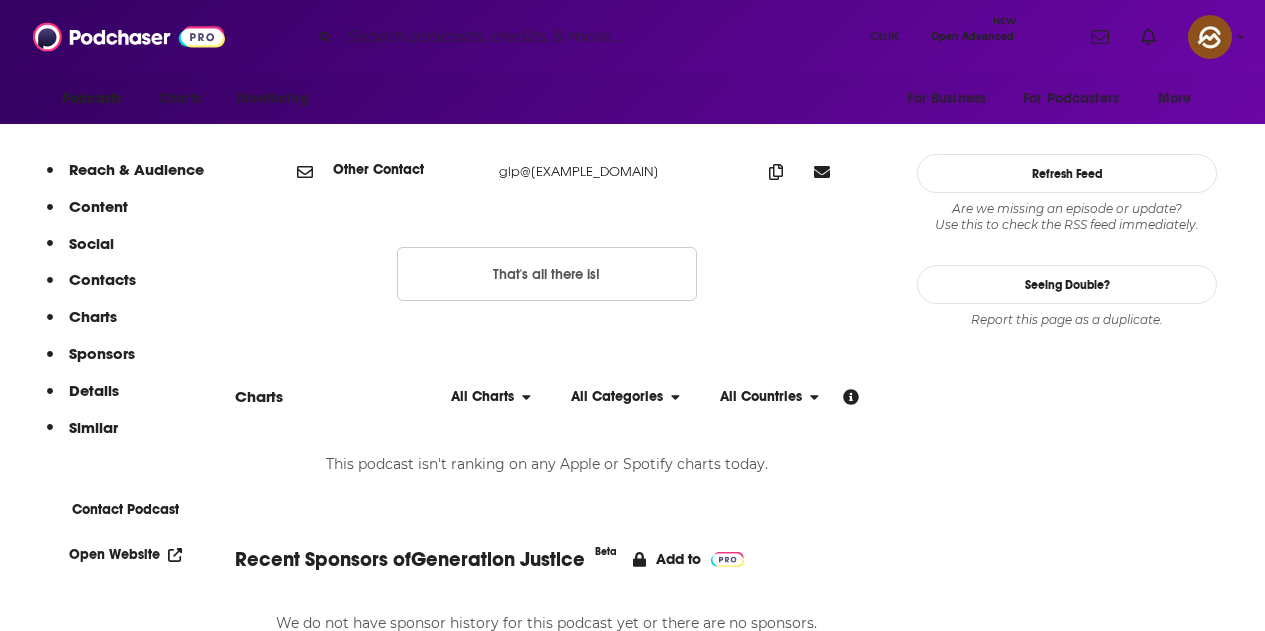 scroll, scrollTop: 2108, scrollLeft: 0, axis: vertical 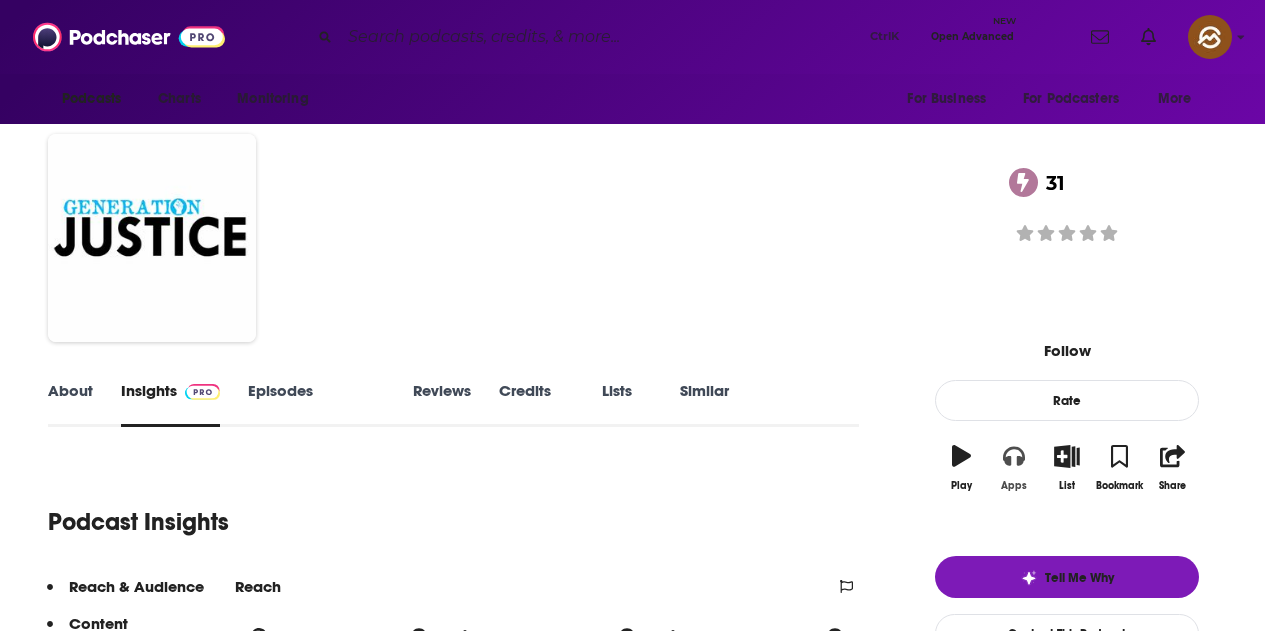 click on "Apps" at bounding box center [961, 486] 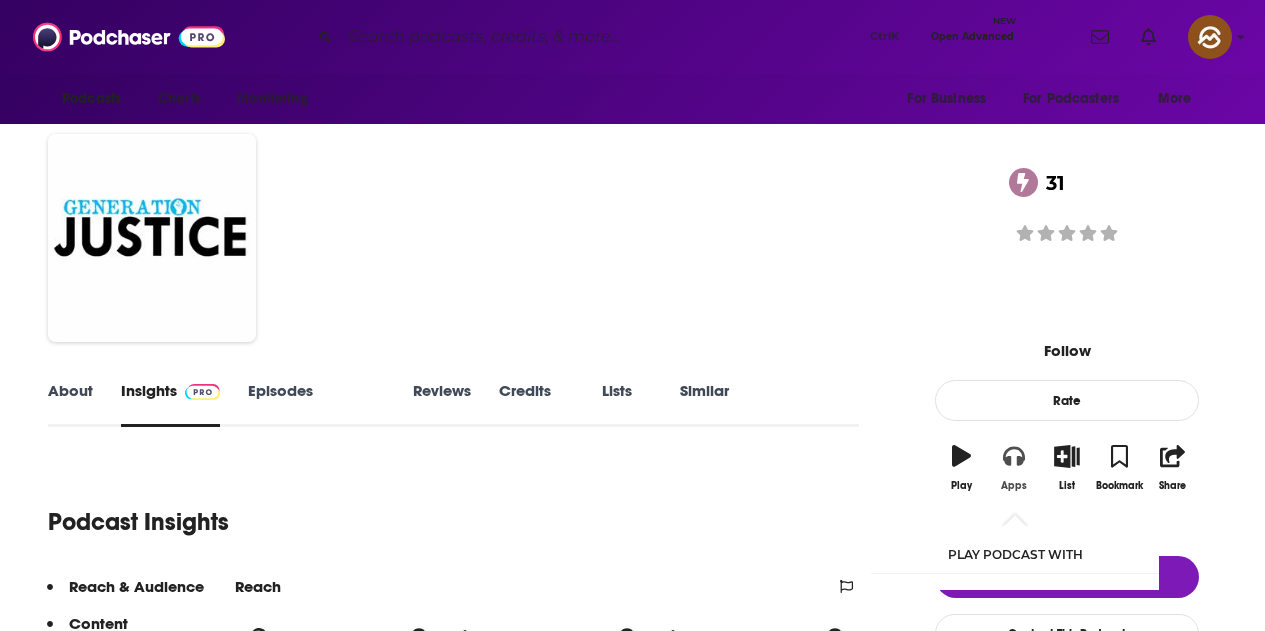 type 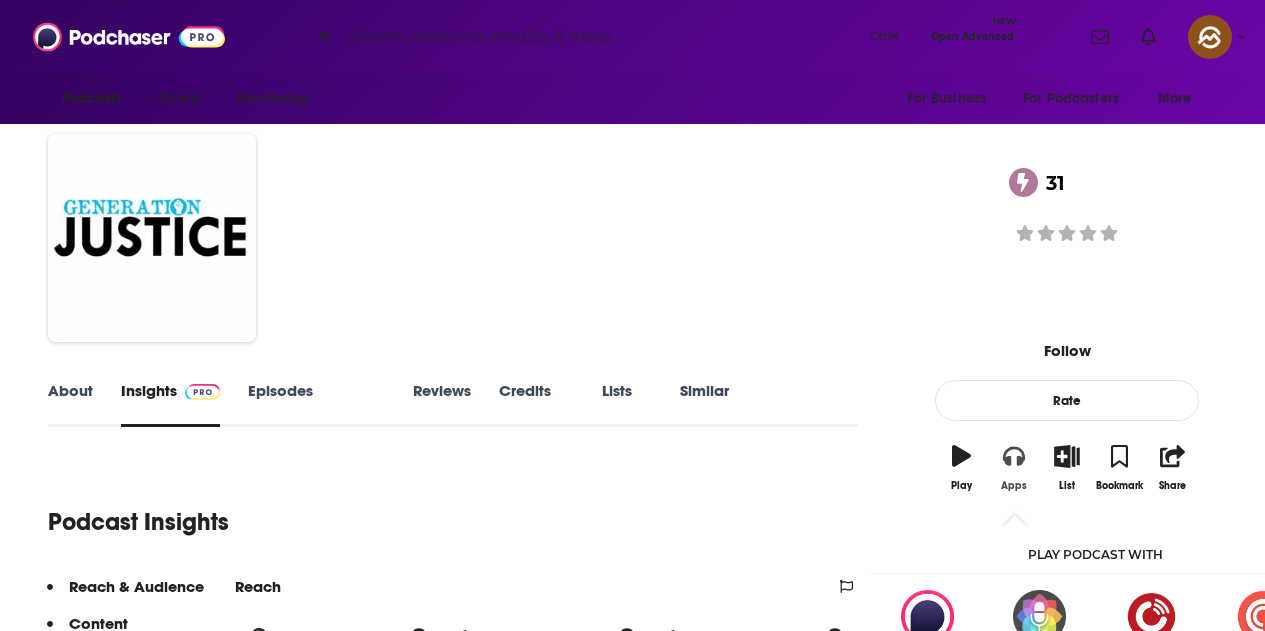 scroll, scrollTop: 40, scrollLeft: 0, axis: vertical 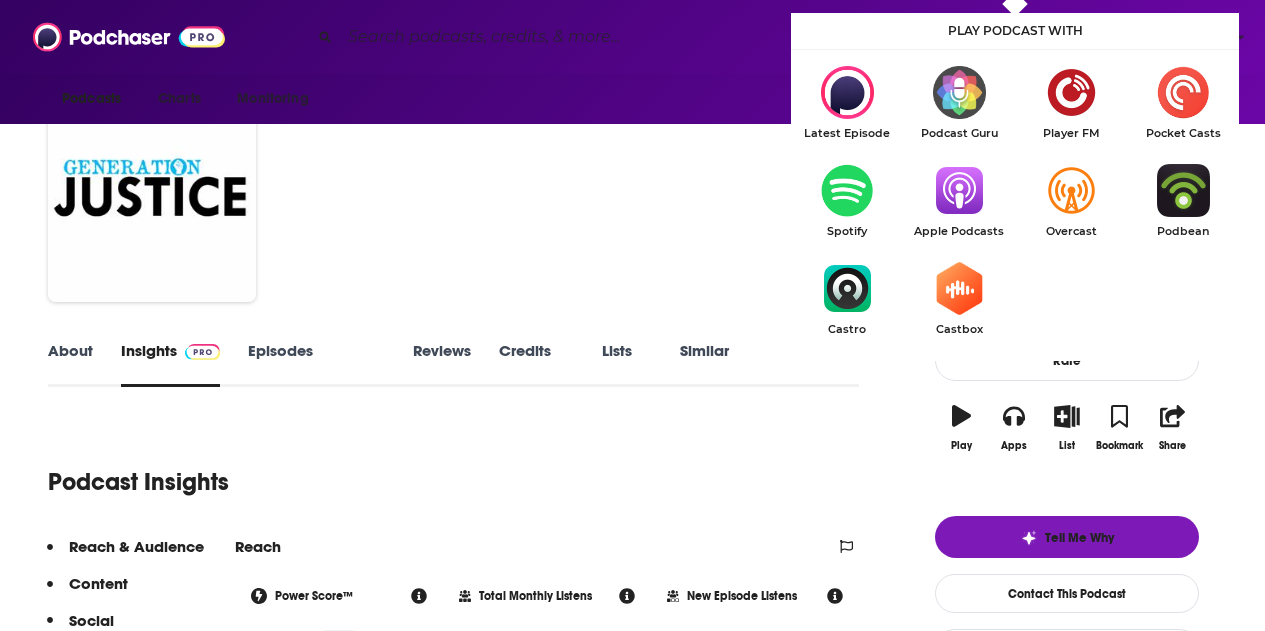 click at bounding box center [959, 190] 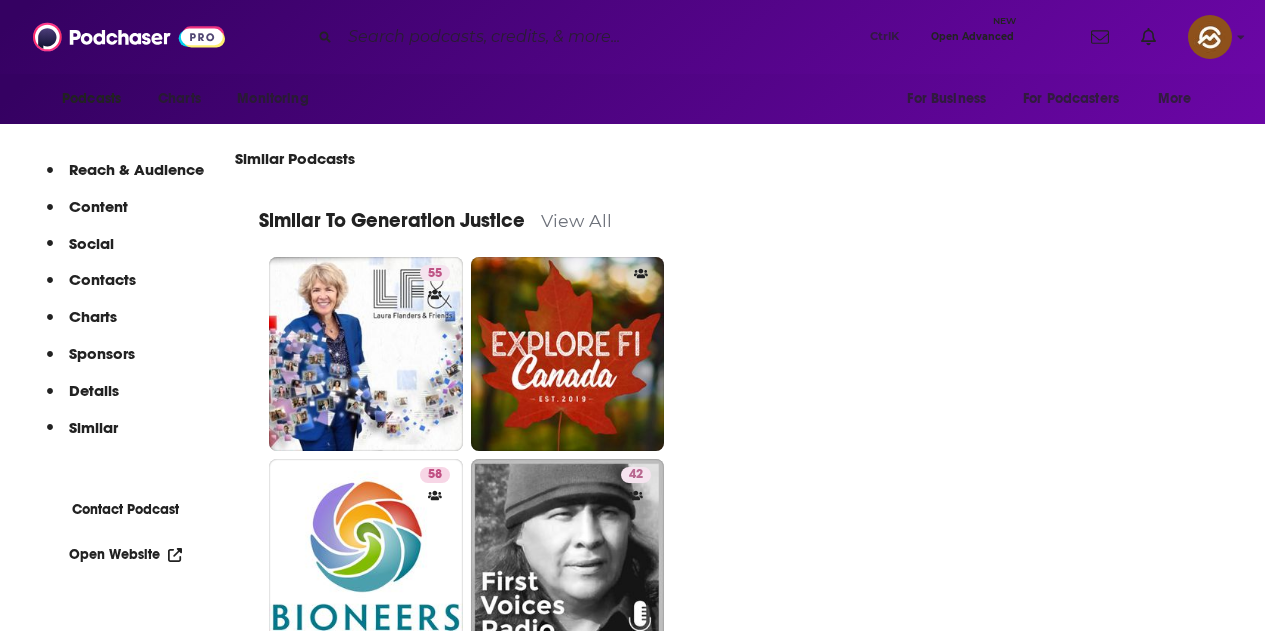 scroll, scrollTop: 3103, scrollLeft: 0, axis: vertical 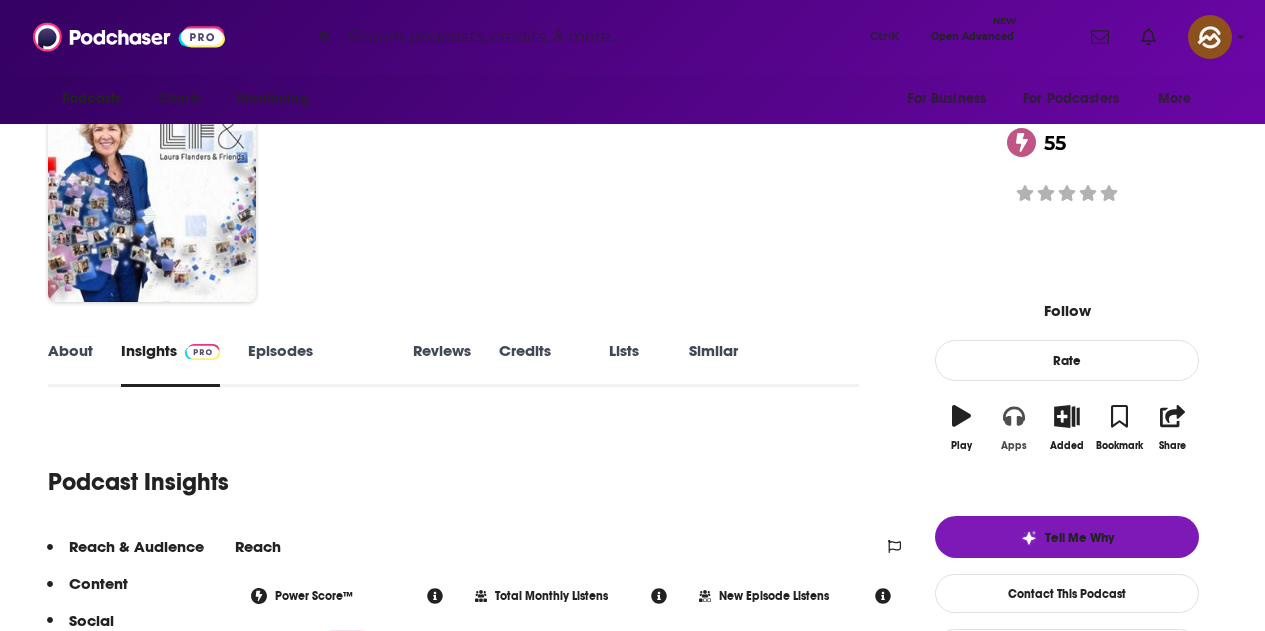 click at bounding box center (1014, 417) 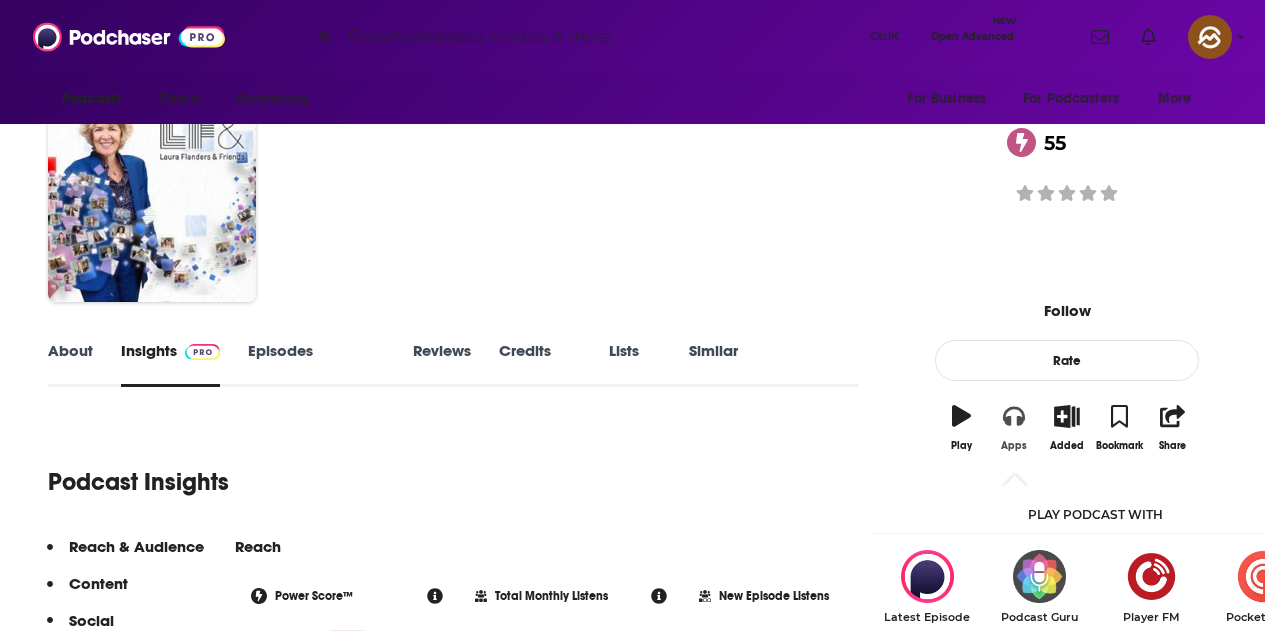 type 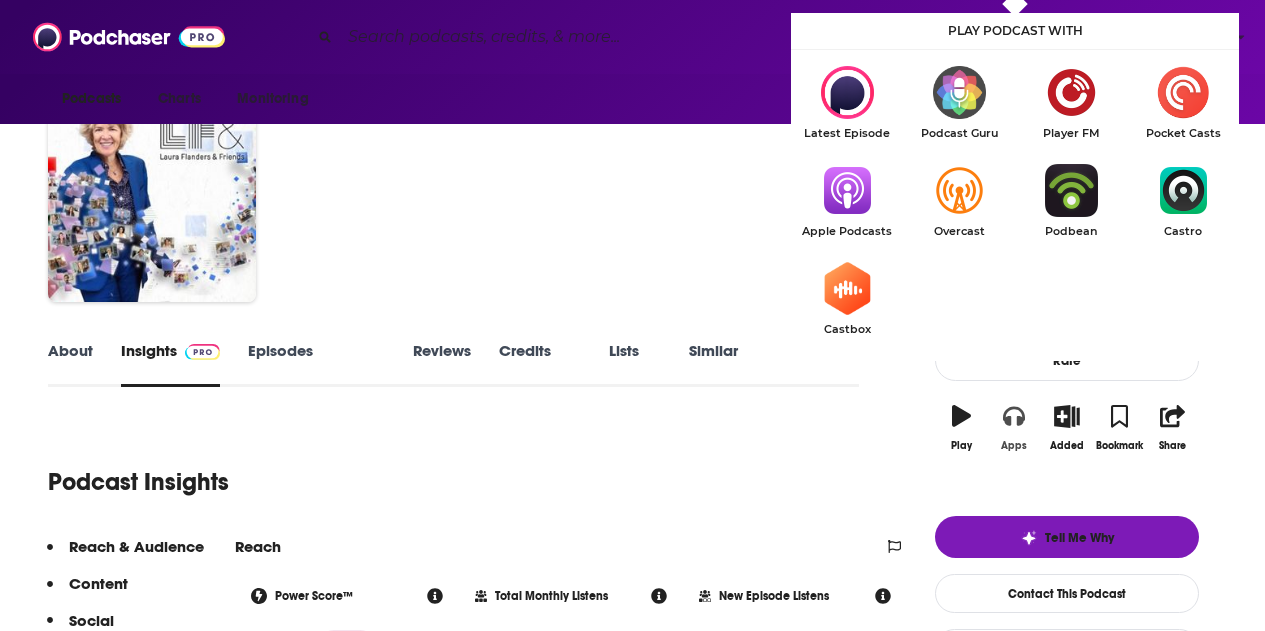 scroll, scrollTop: 80, scrollLeft: 0, axis: vertical 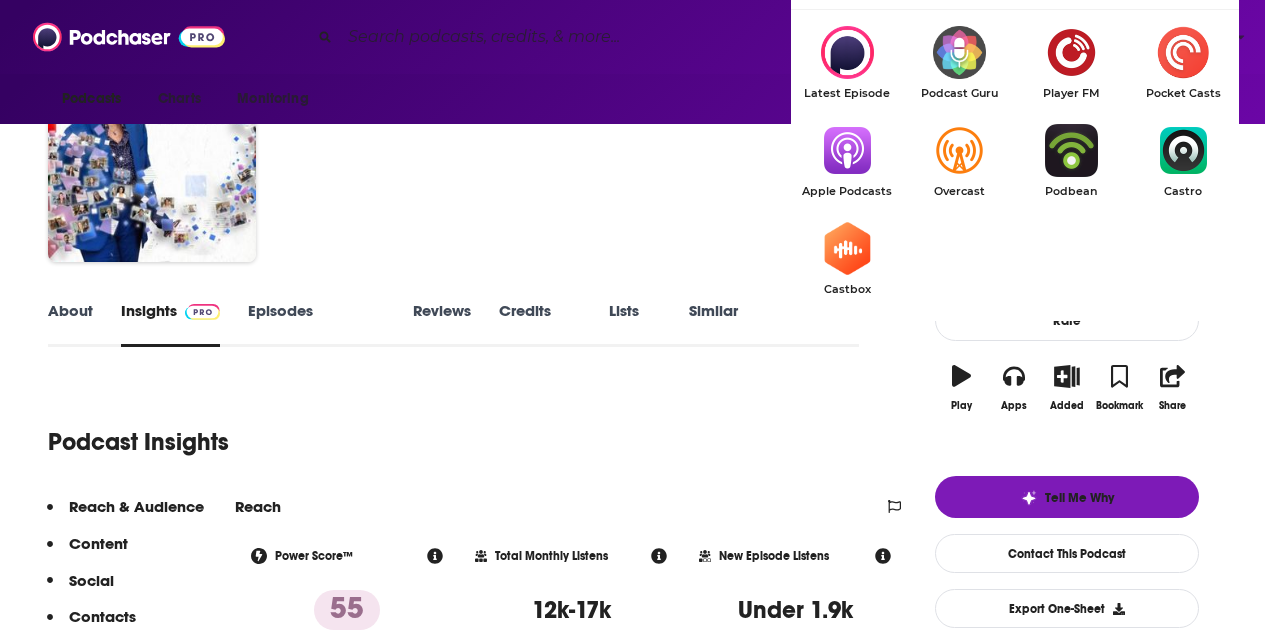 click at bounding box center [847, 150] 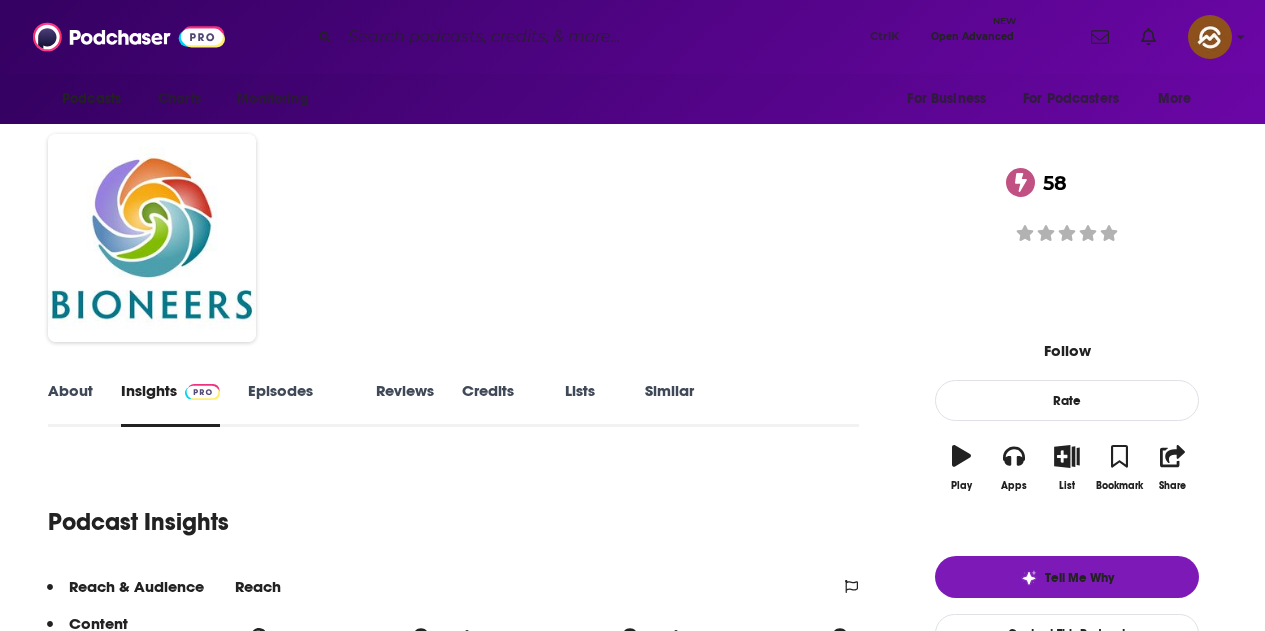 scroll, scrollTop: 0, scrollLeft: 0, axis: both 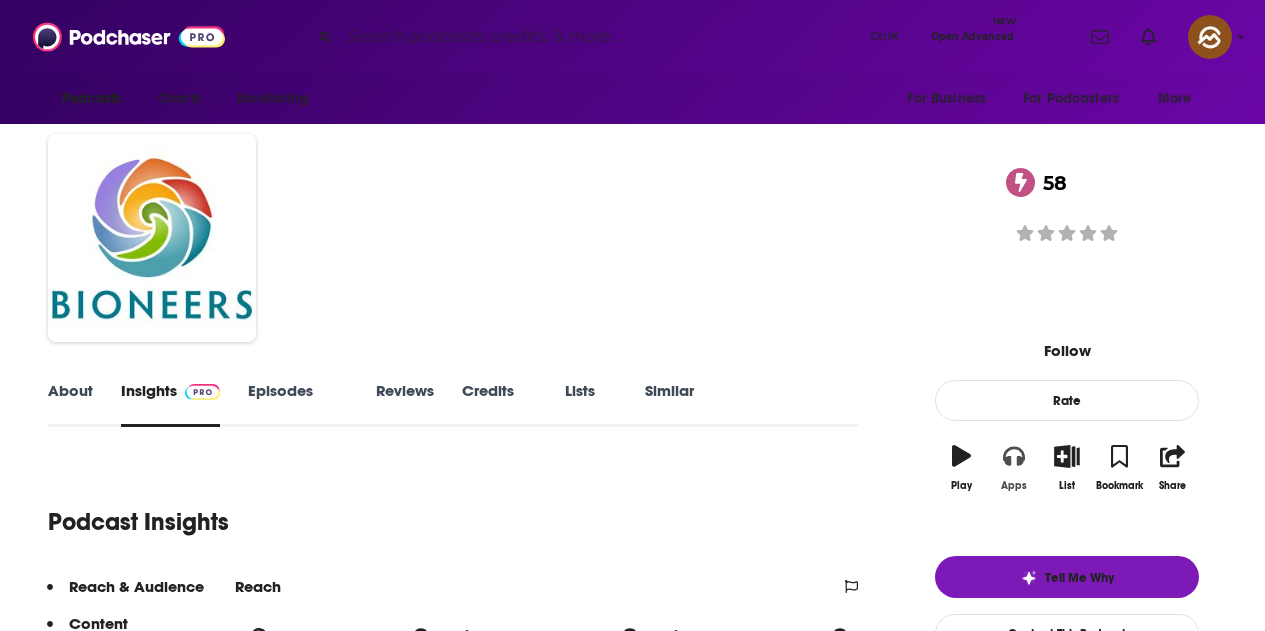 click at bounding box center [1014, 457] 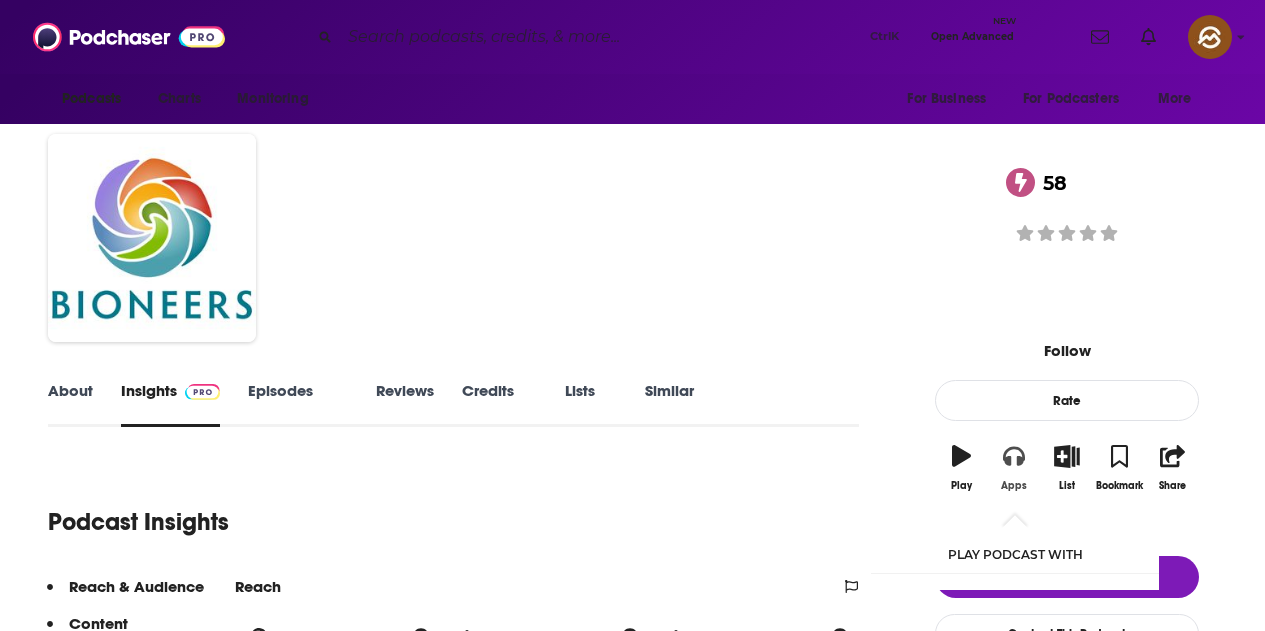 type 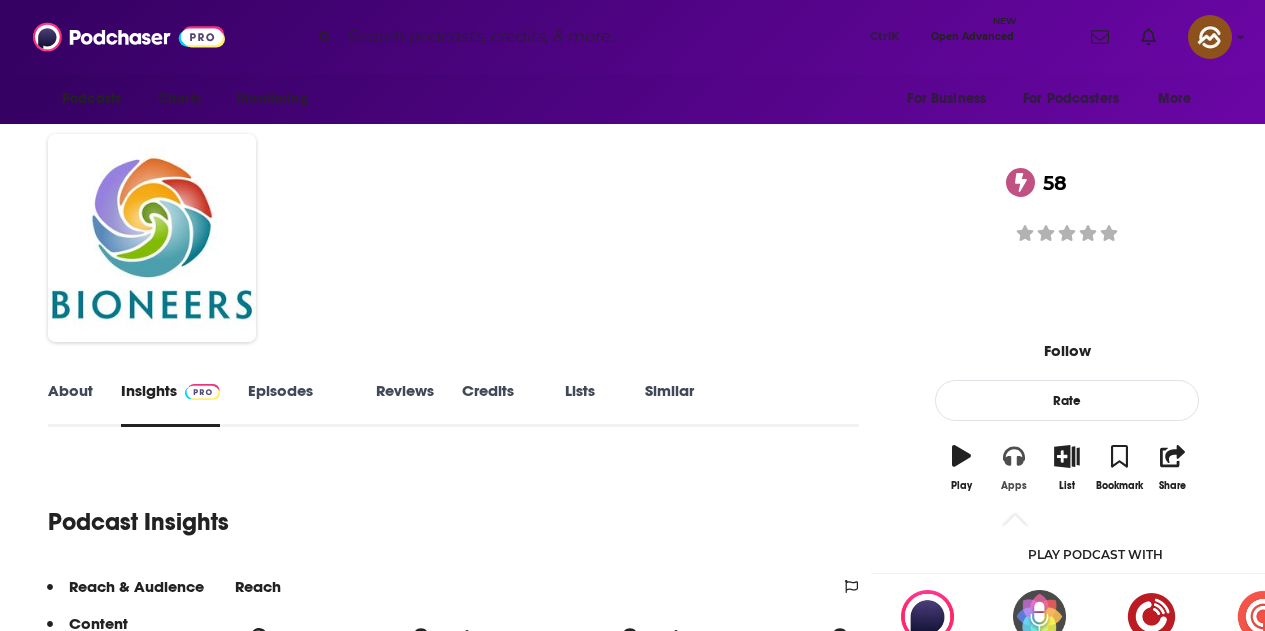 scroll, scrollTop: 40, scrollLeft: 0, axis: vertical 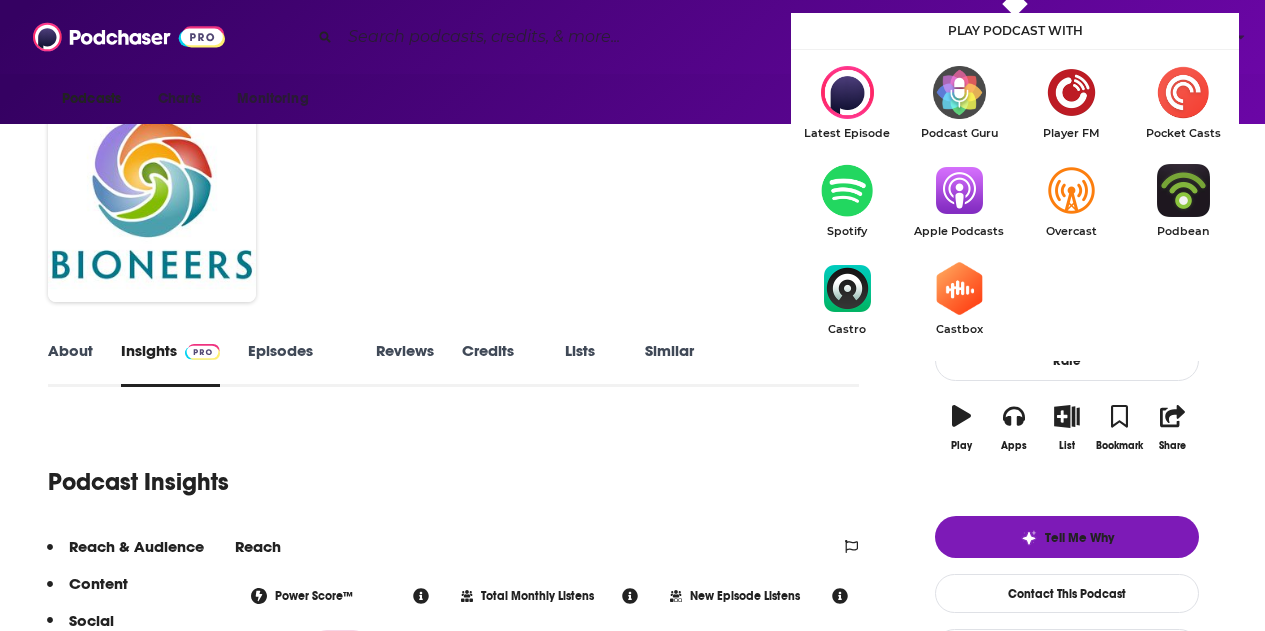 click at bounding box center [959, 190] 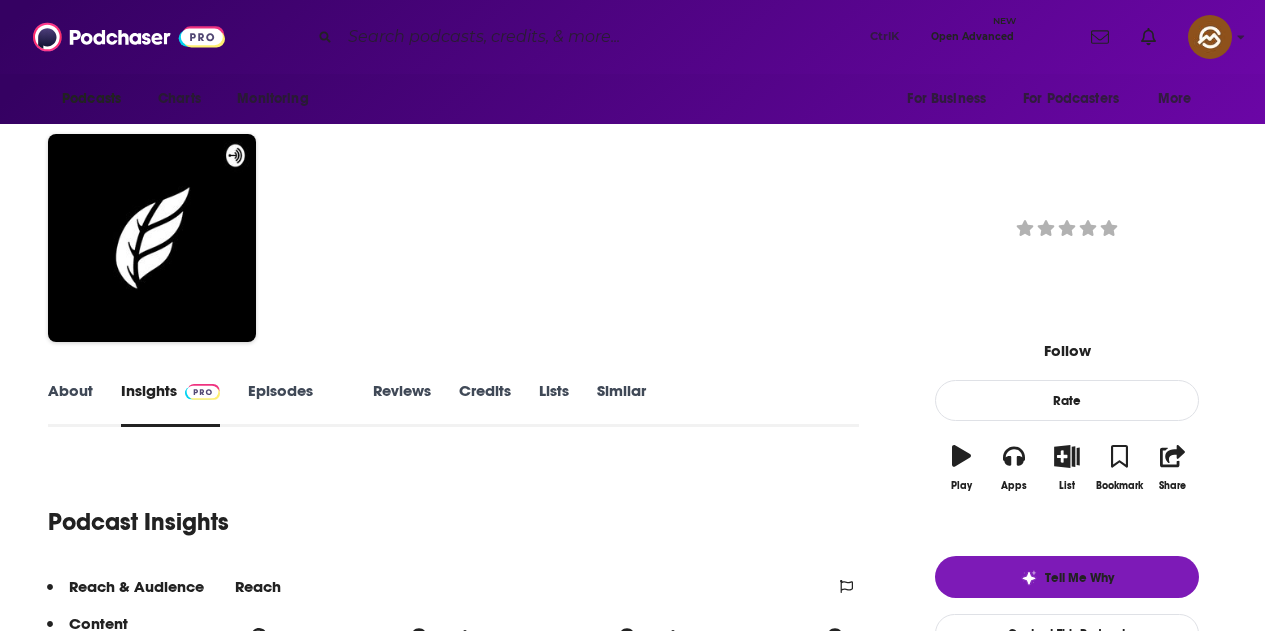 scroll, scrollTop: 0, scrollLeft: 0, axis: both 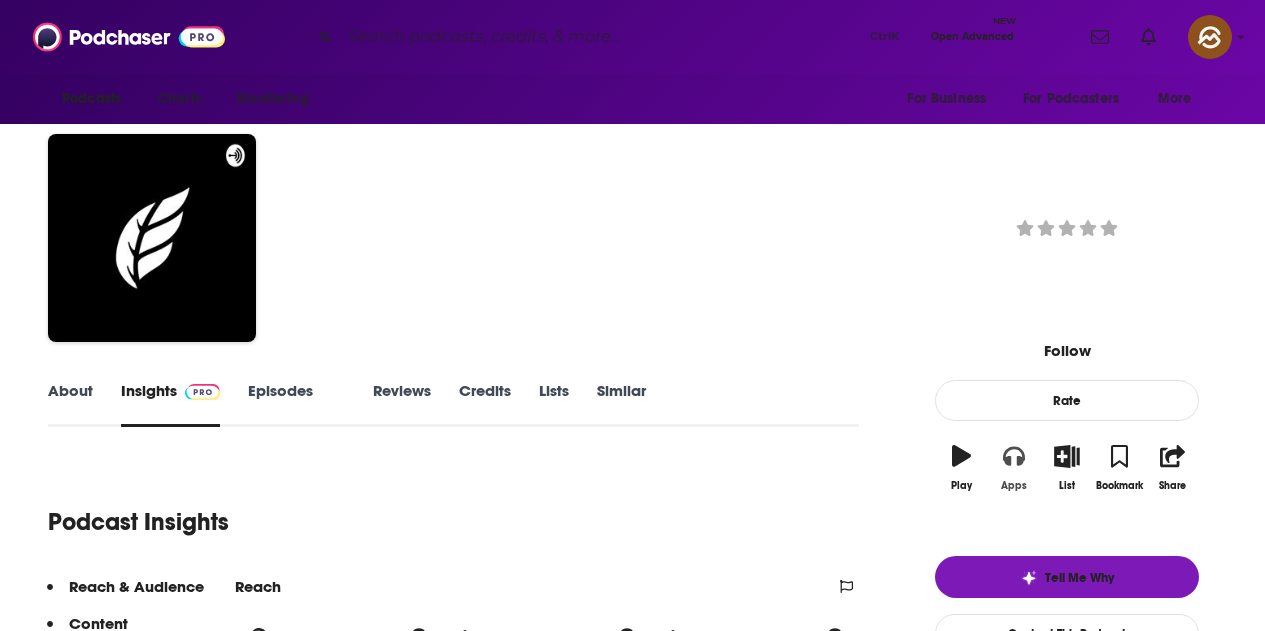 click at bounding box center (1014, 456) 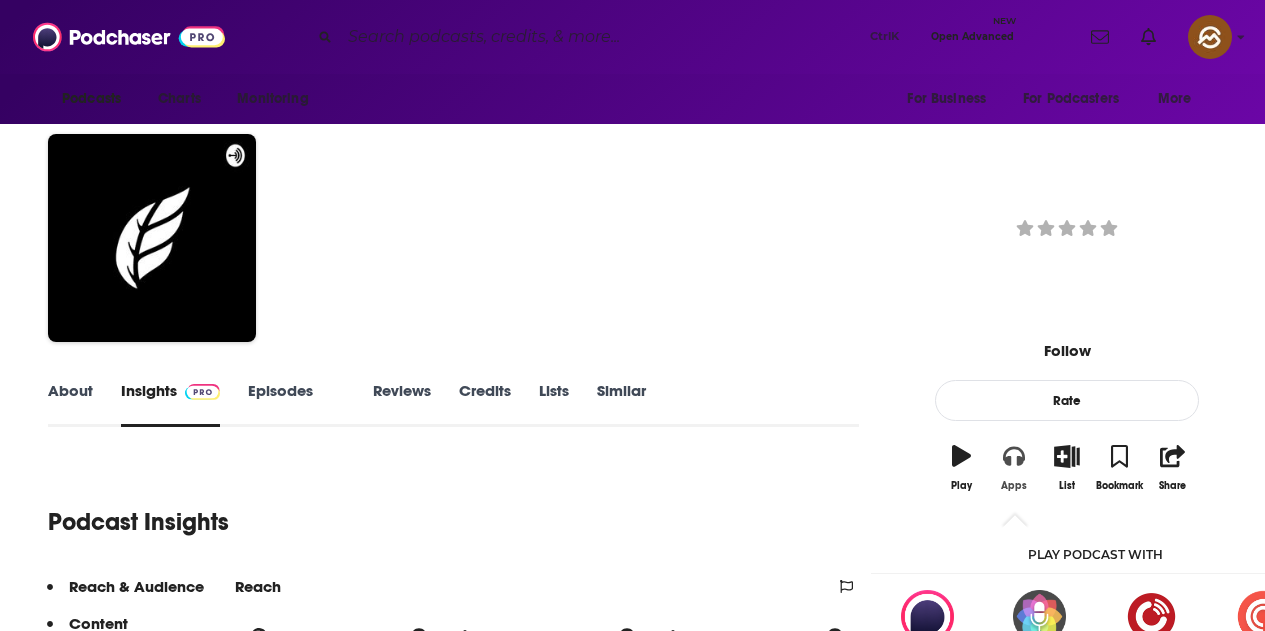 type 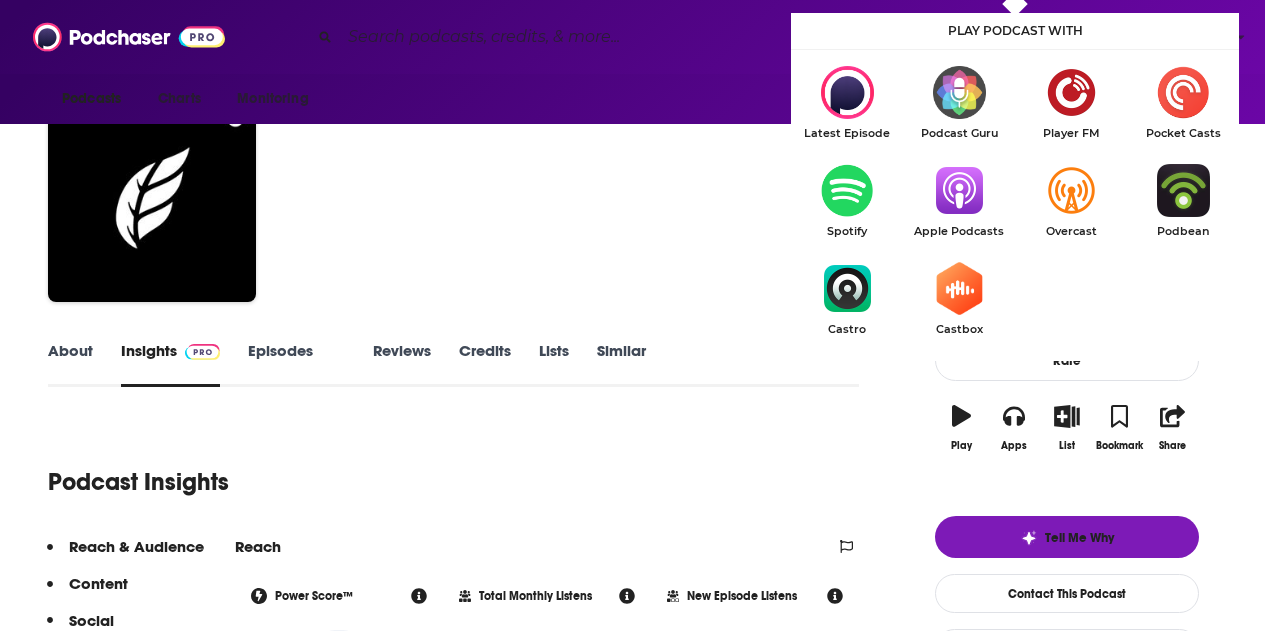 click at bounding box center (959, 190) 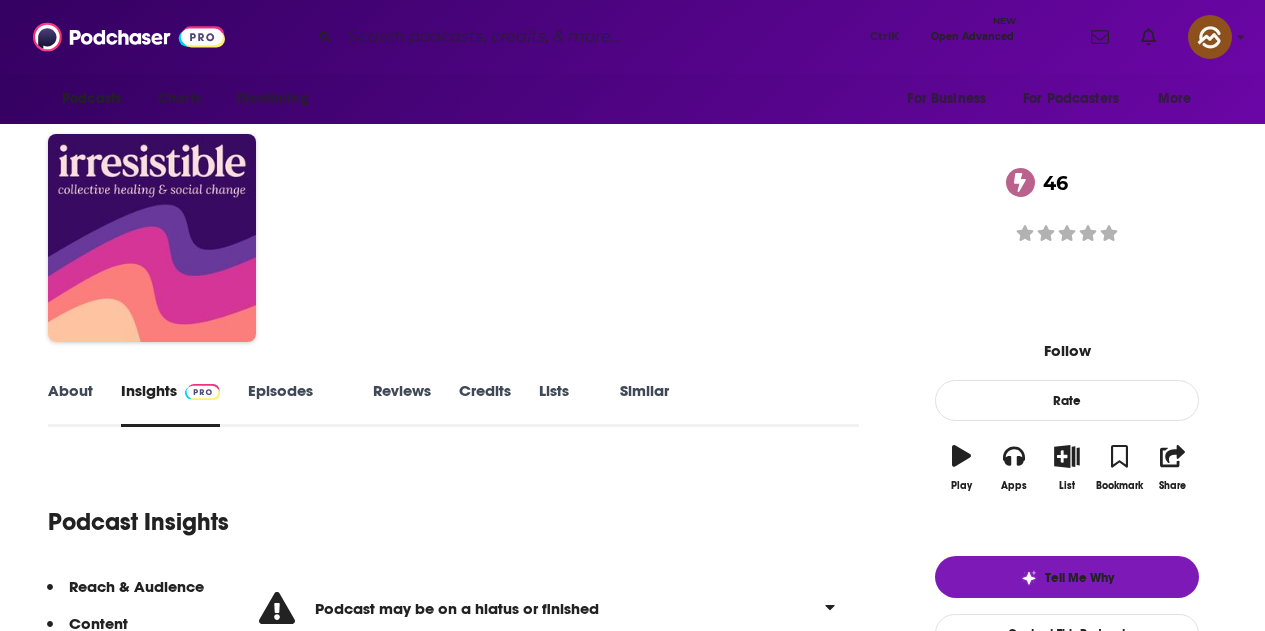 scroll, scrollTop: 0, scrollLeft: 0, axis: both 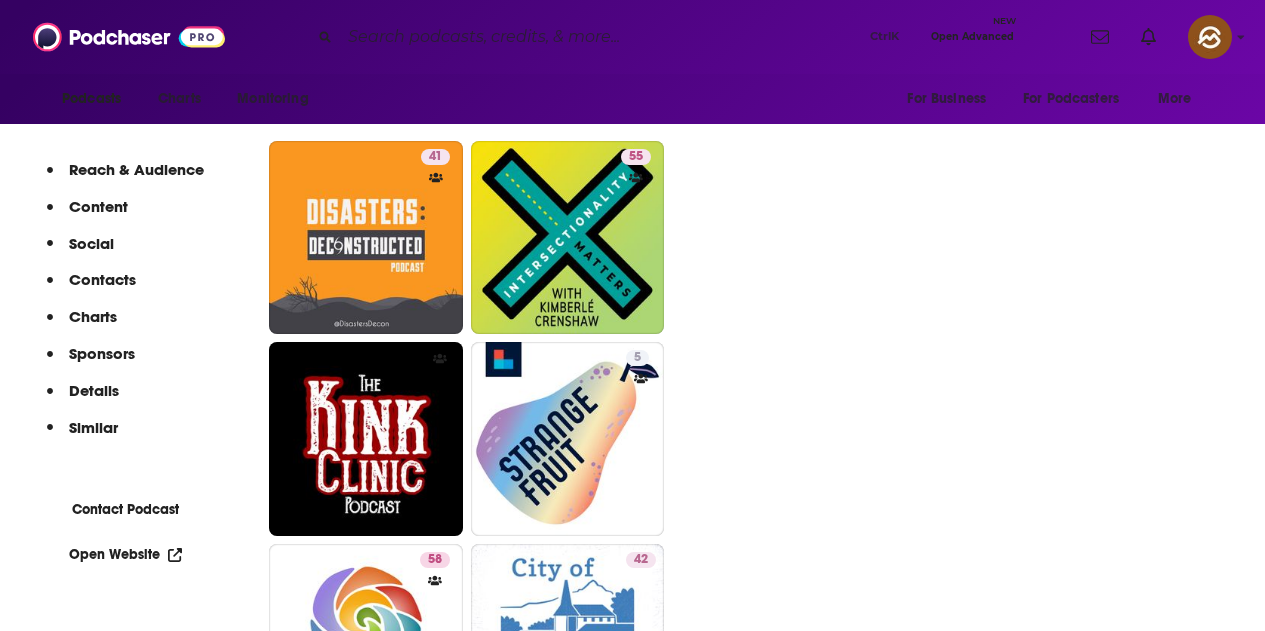 click on "[PHONE]" at bounding box center (558, 136) 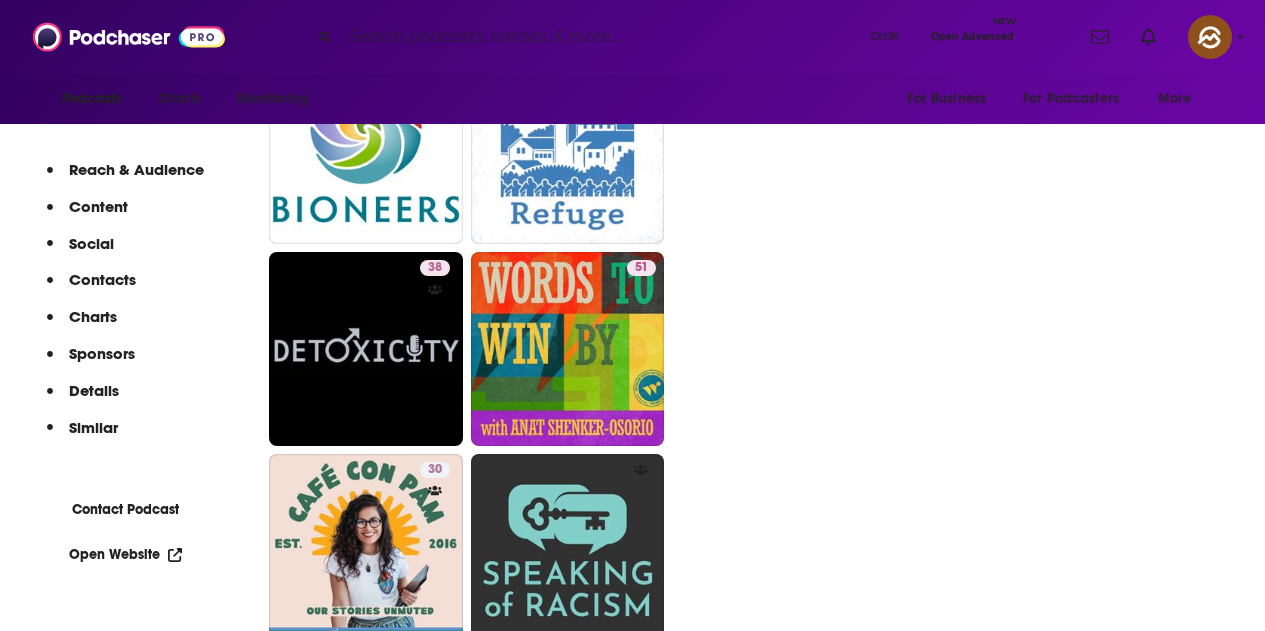 scroll, scrollTop: 4838, scrollLeft: 0, axis: vertical 